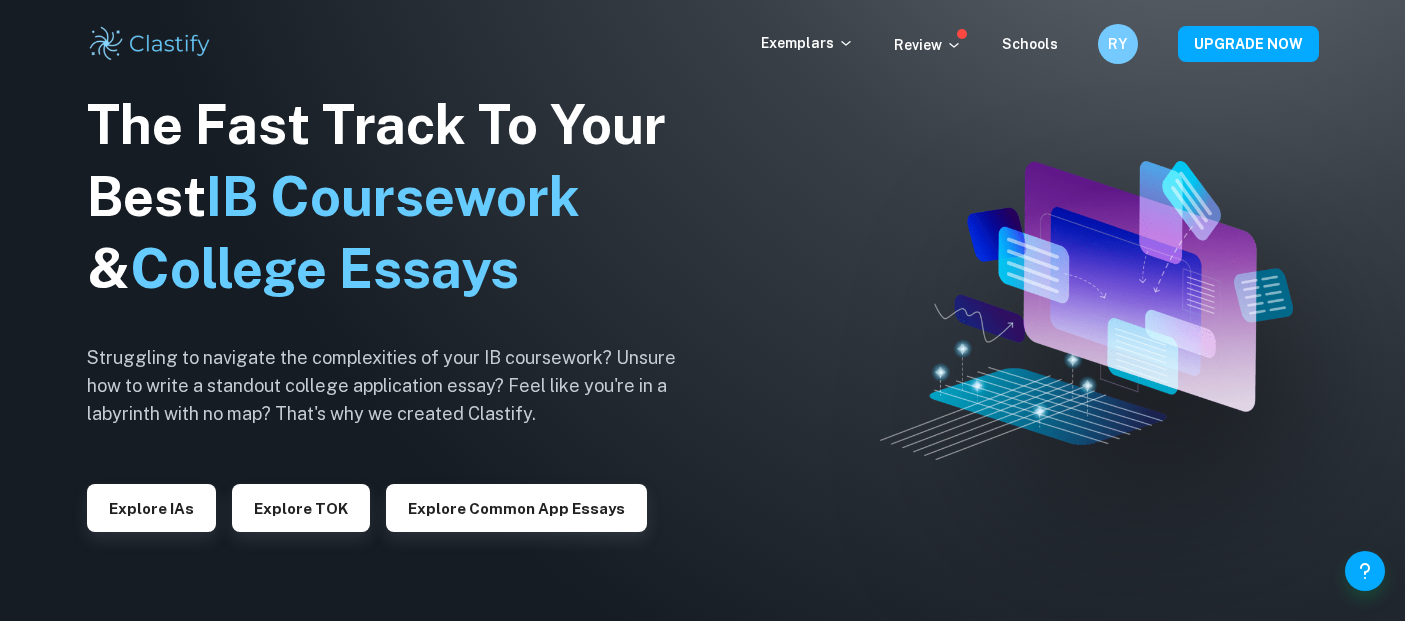 scroll, scrollTop: 0, scrollLeft: 0, axis: both 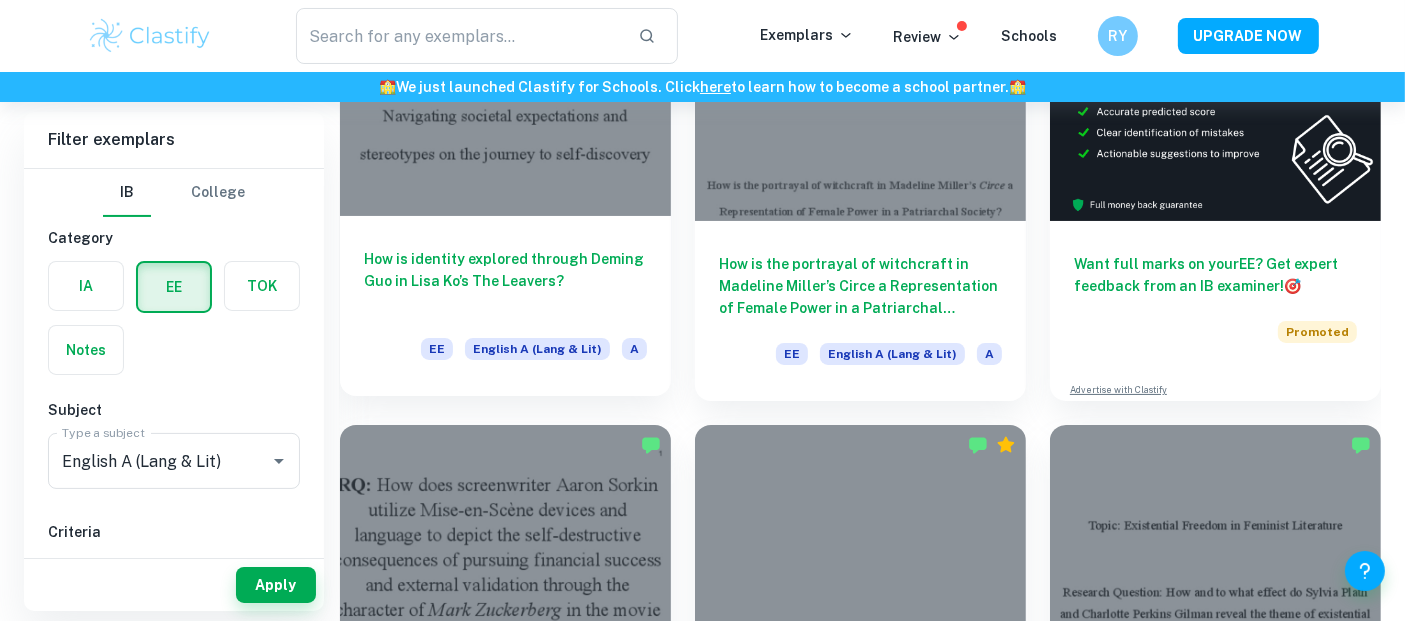click at bounding box center [505, 92] 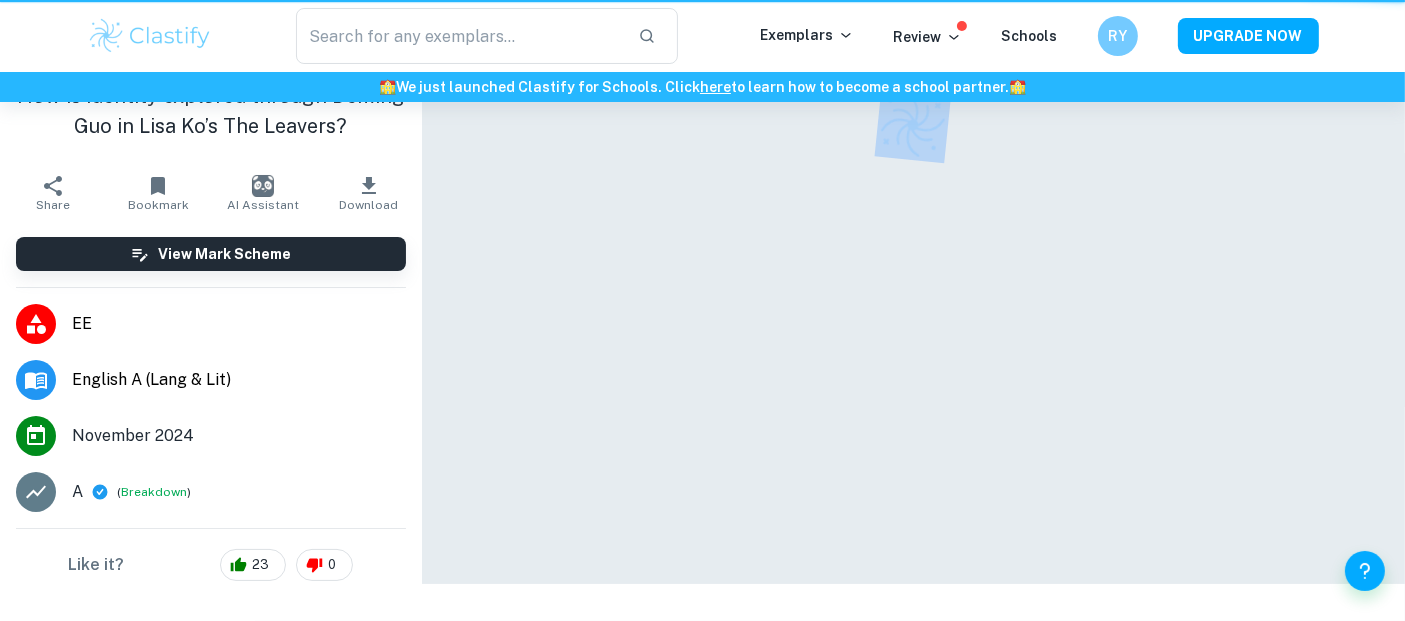 scroll, scrollTop: 0, scrollLeft: 0, axis: both 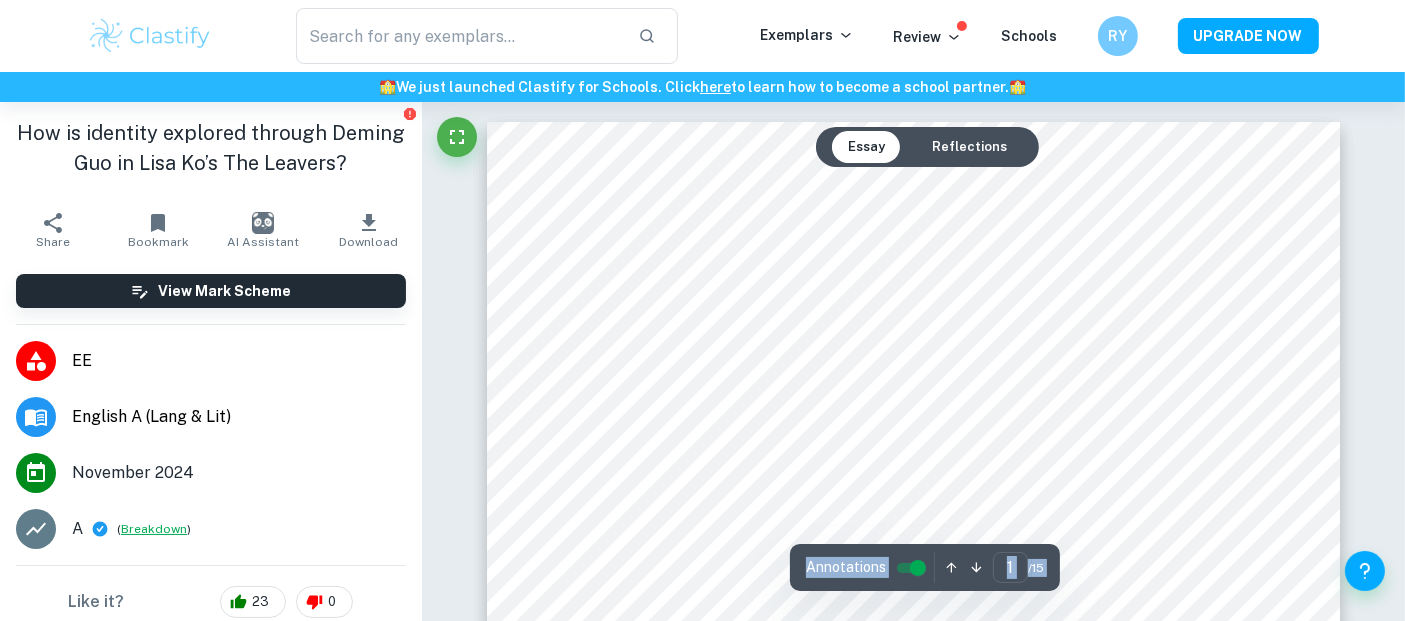 click on "Breakdown" at bounding box center [154, 529] 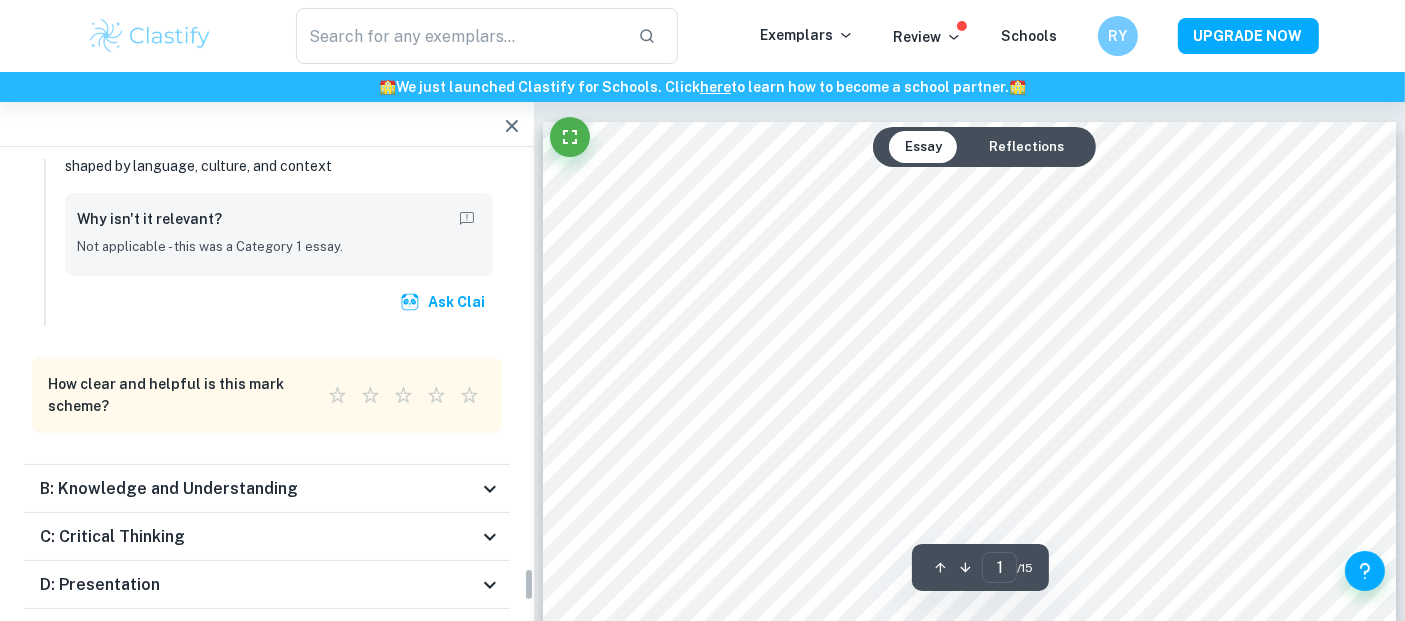 scroll, scrollTop: 5505, scrollLeft: 0, axis: vertical 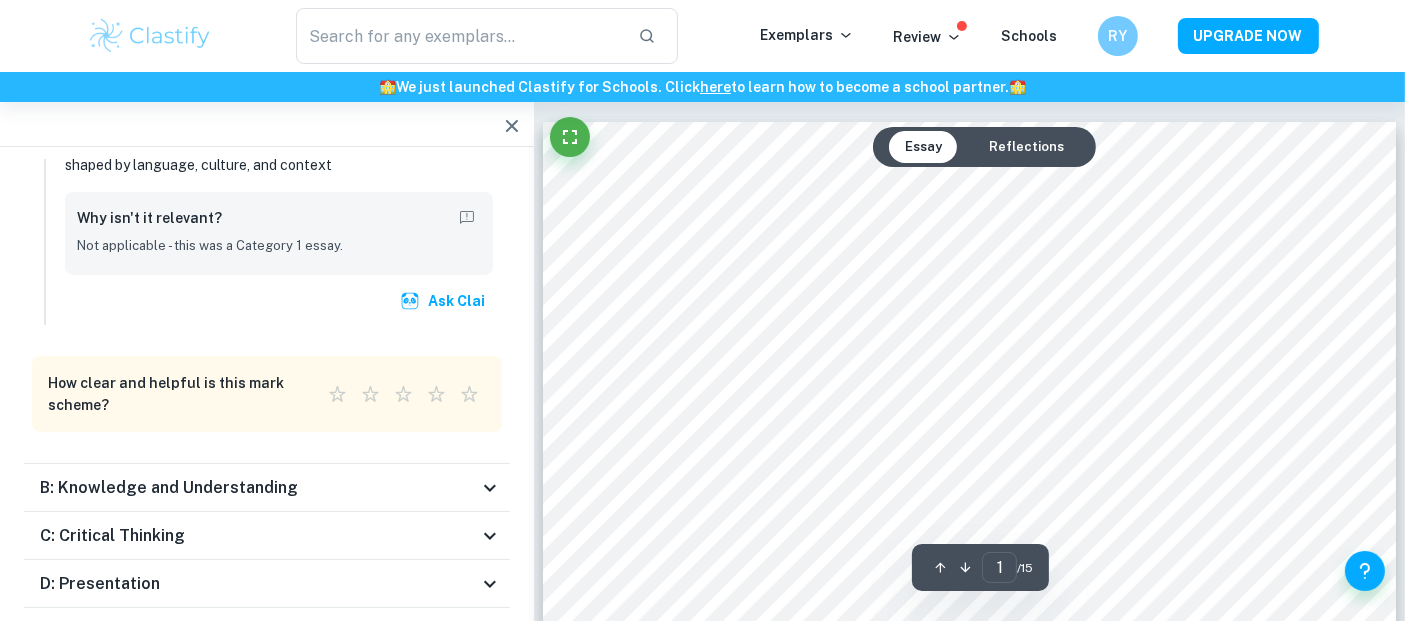 click on "B: Knowledge and Understanding" at bounding box center (169, 488) 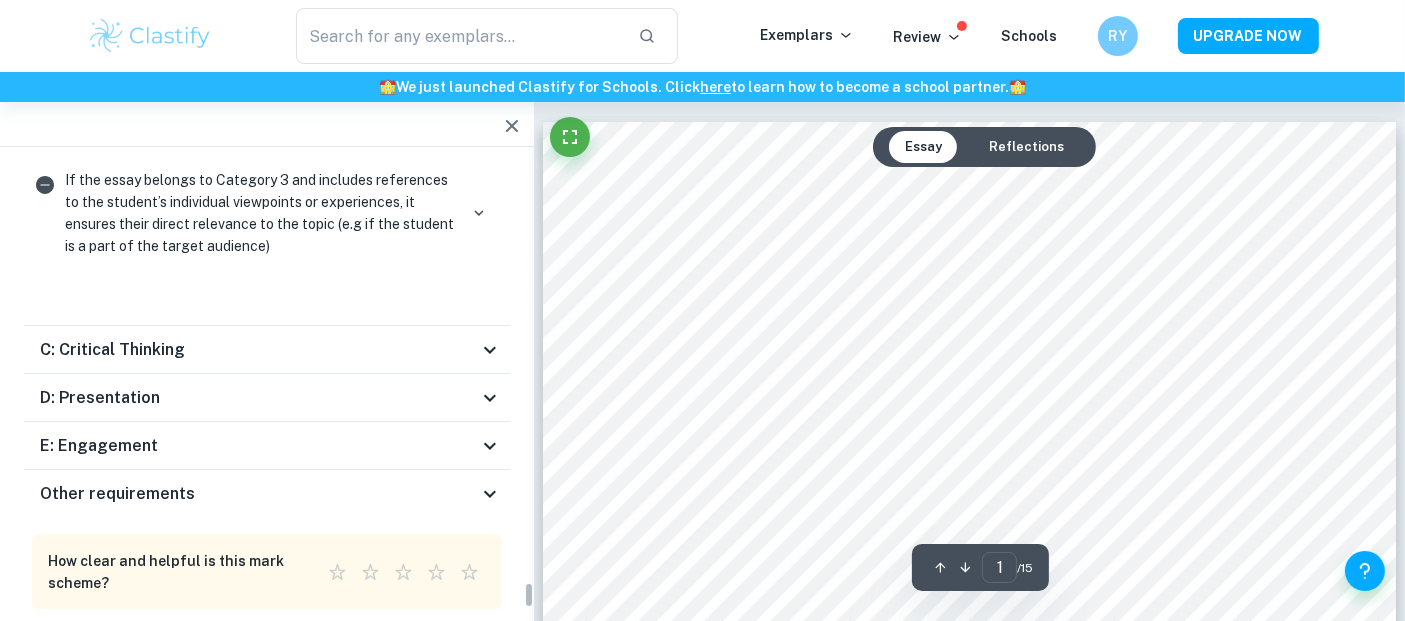 scroll, scrollTop: 7141, scrollLeft: 0, axis: vertical 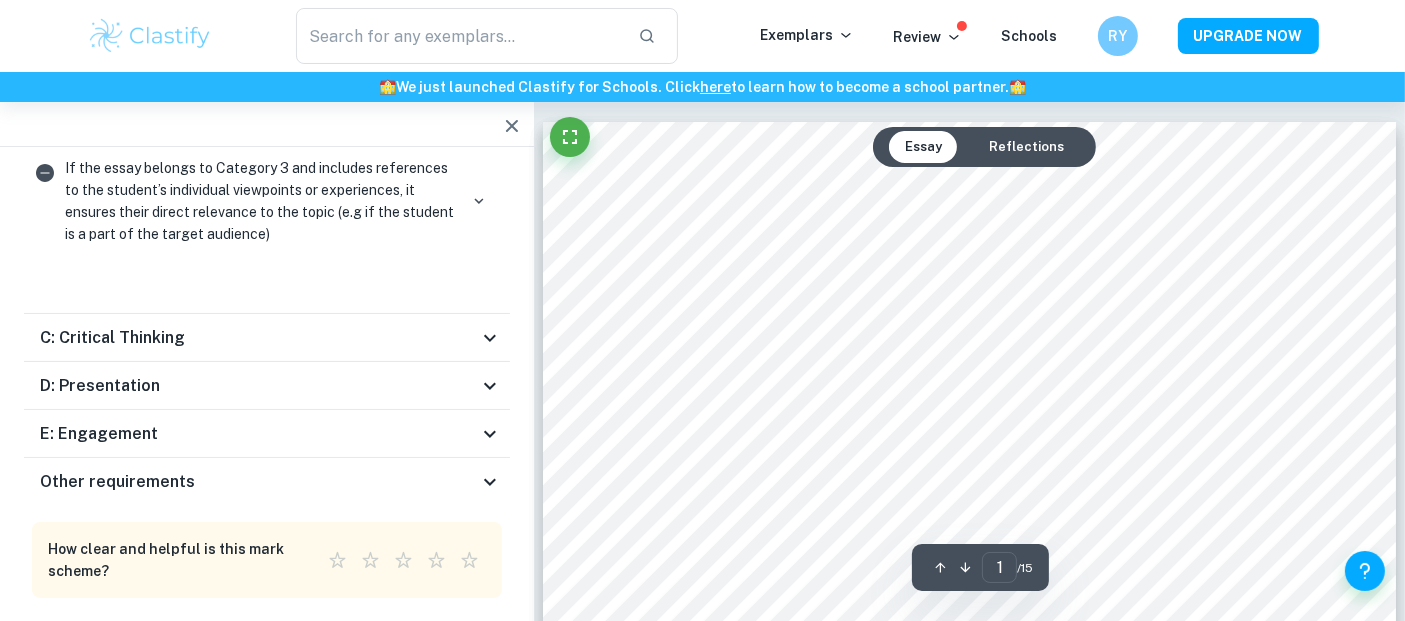 click on "Other requirements" at bounding box center [259, 482] 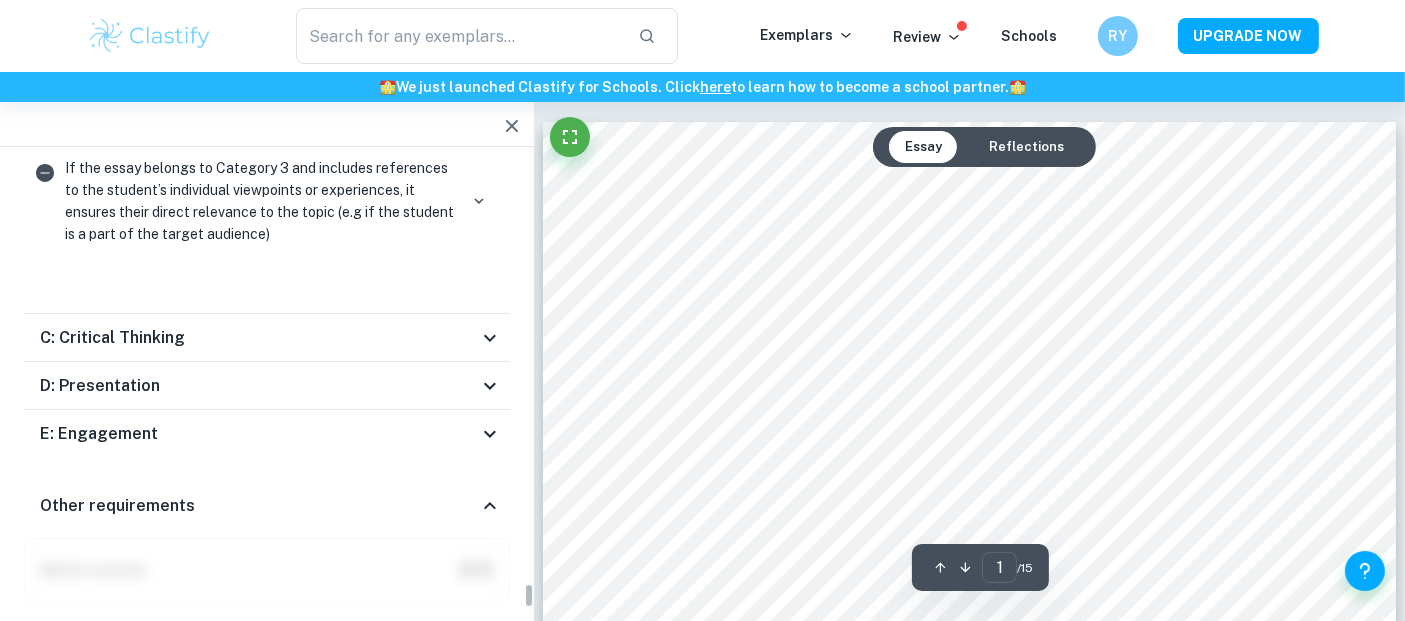 scroll, scrollTop: 7354, scrollLeft: 0, axis: vertical 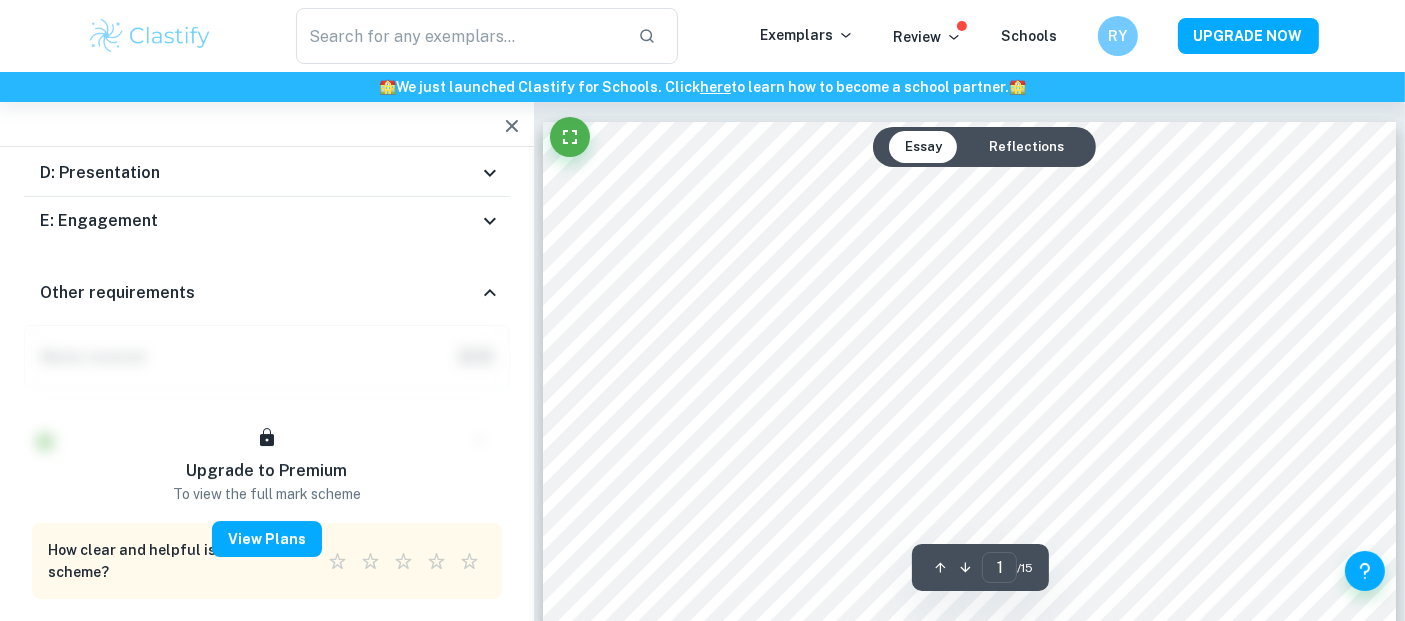 click on "E: Engagement" at bounding box center (267, 221) 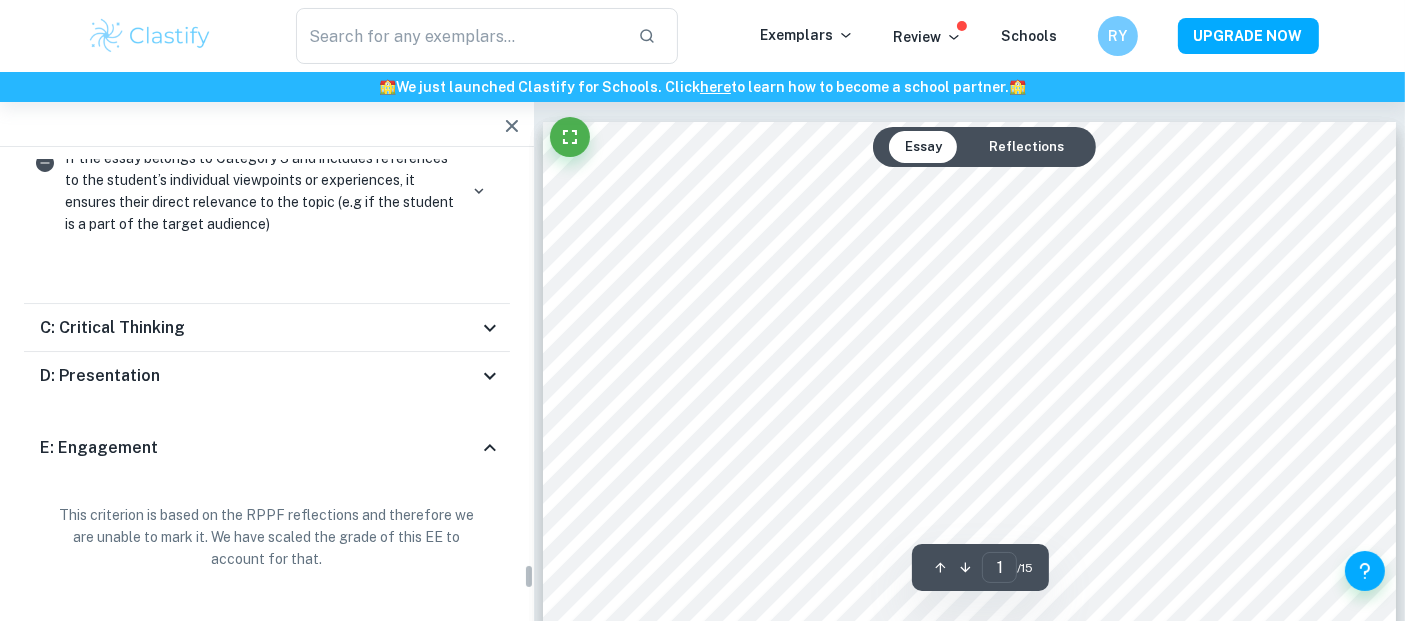 scroll, scrollTop: 7153, scrollLeft: 0, axis: vertical 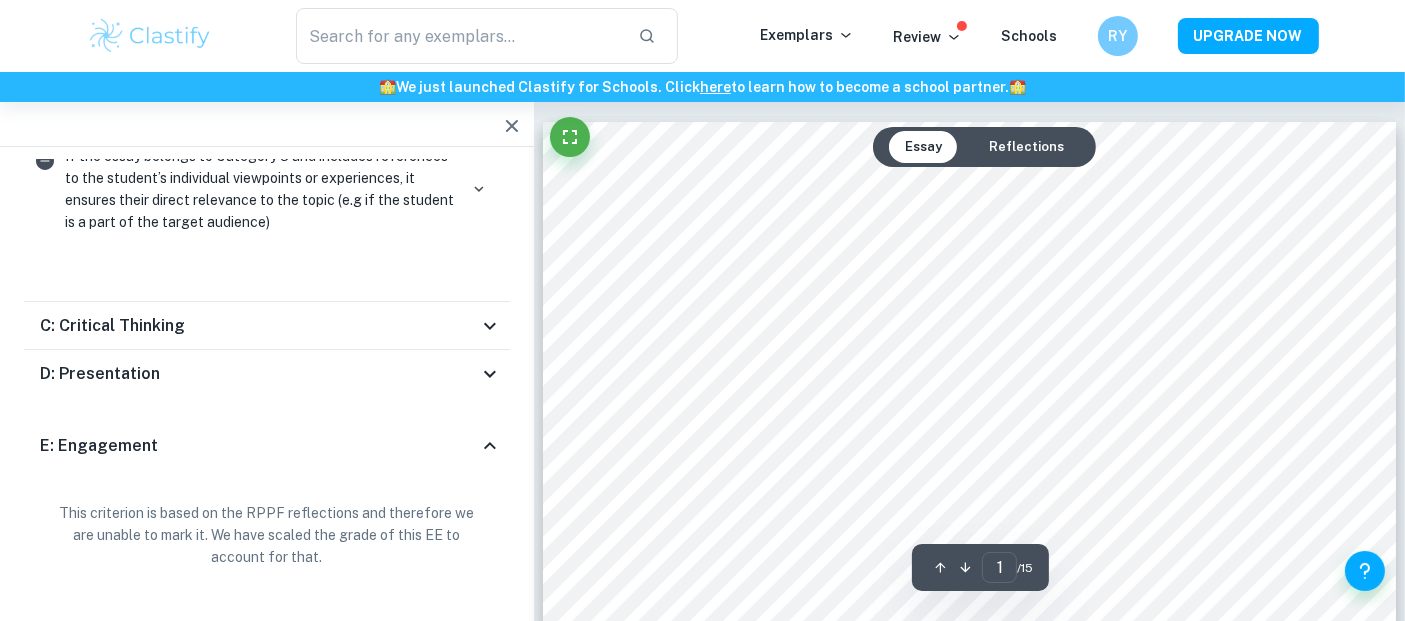 click on "D: Presentation" at bounding box center [267, 374] 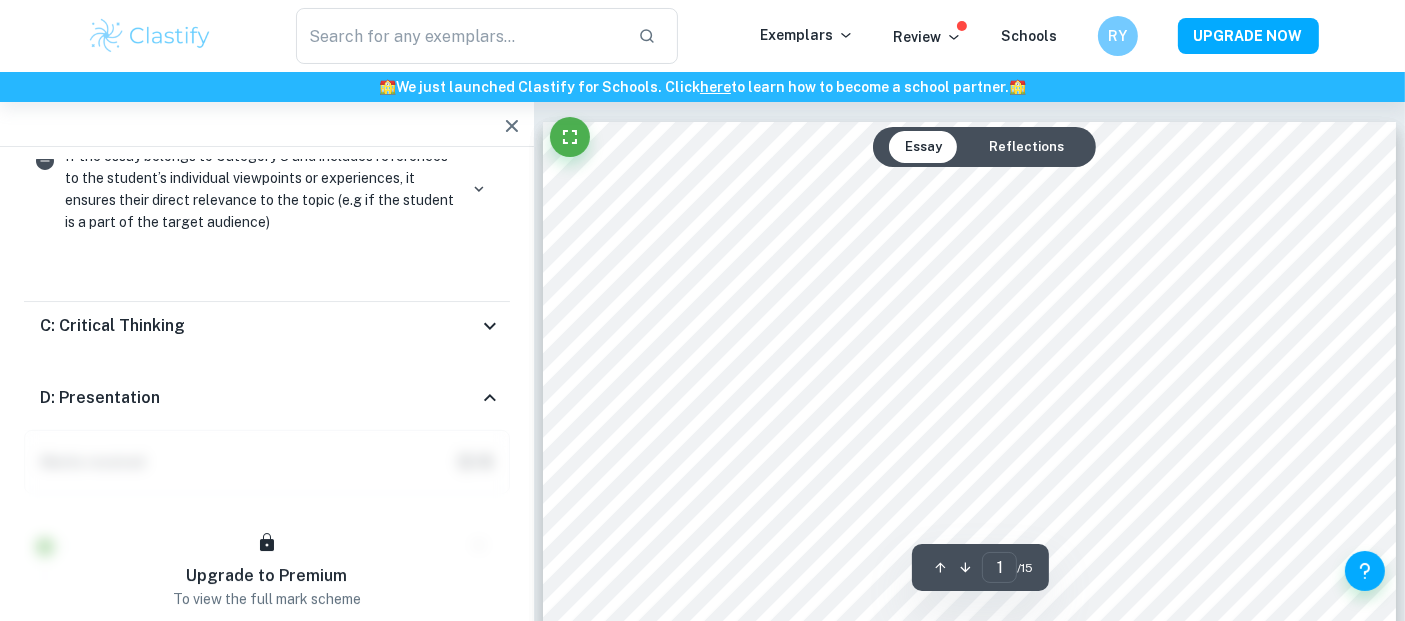 click on "C: Critical Thinking" at bounding box center (259, 326) 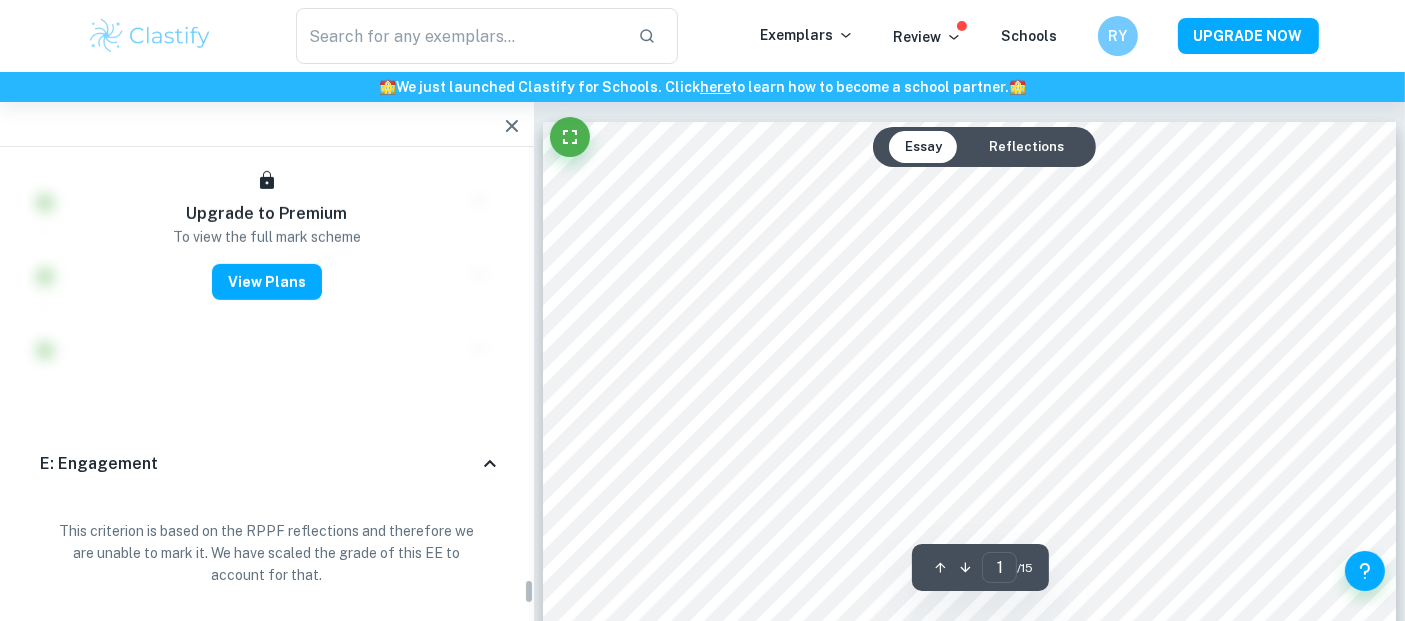 scroll, scrollTop: 9085, scrollLeft: 0, axis: vertical 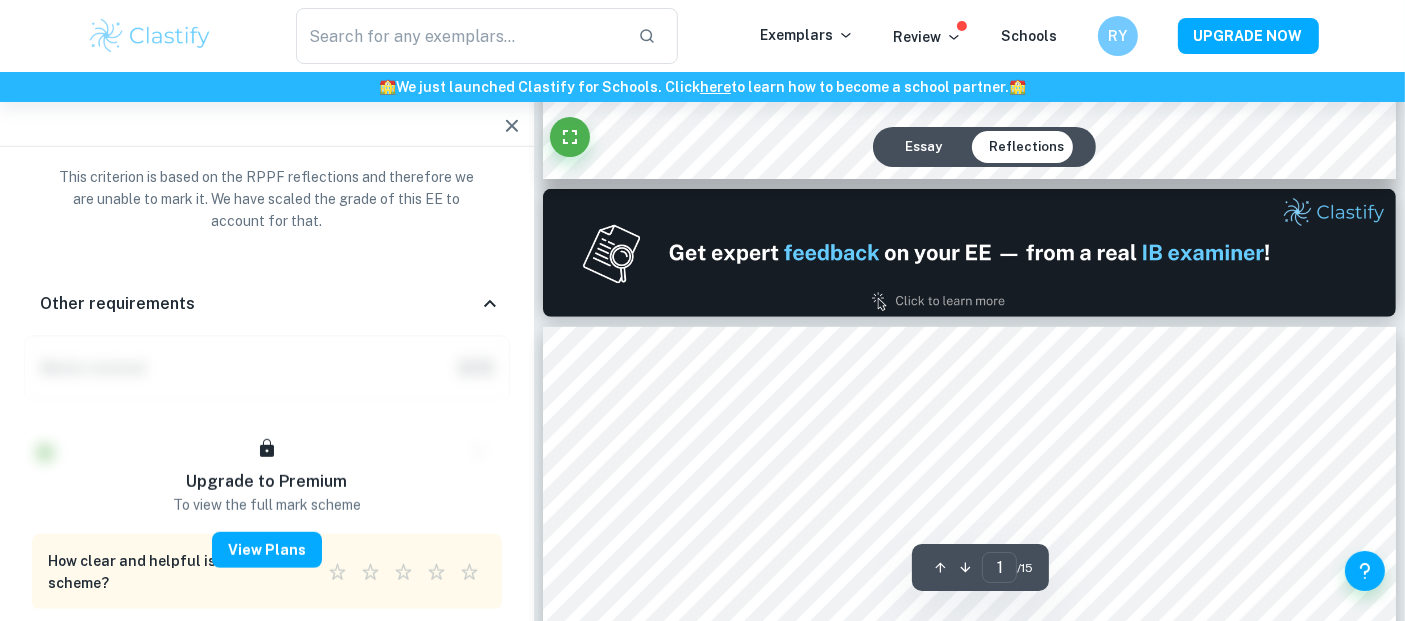type on "2" 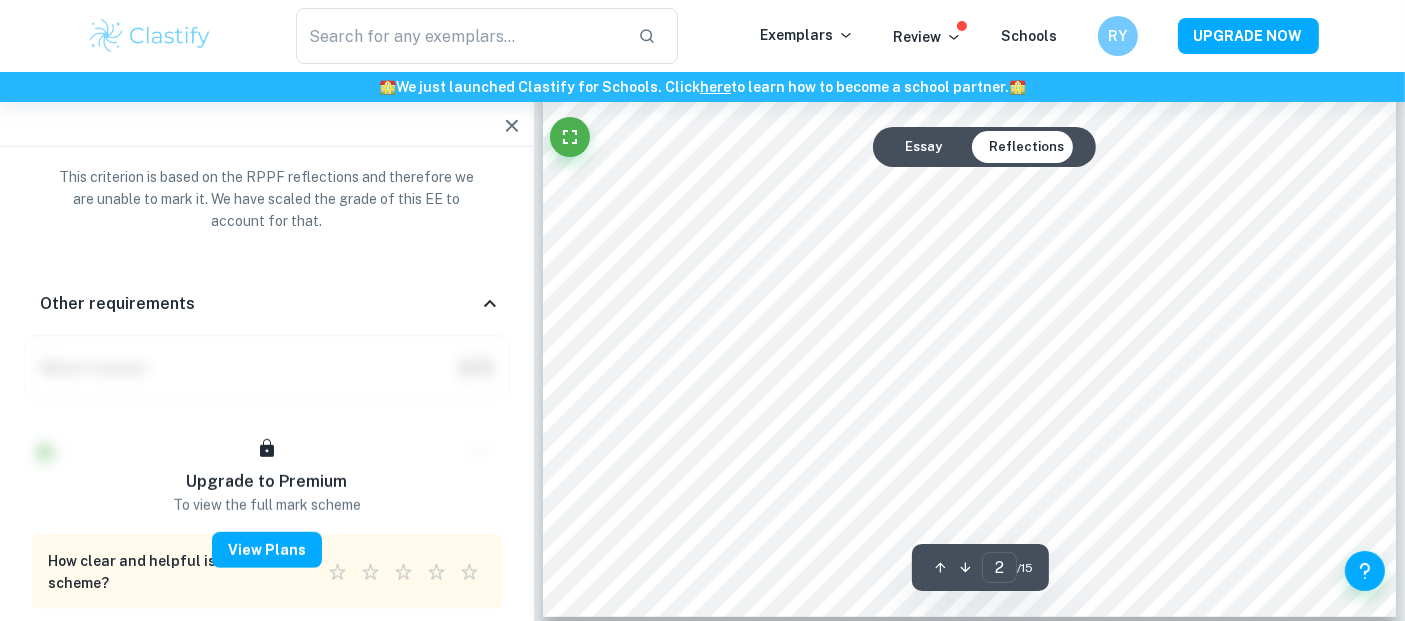 scroll, scrollTop: 2090, scrollLeft: 0, axis: vertical 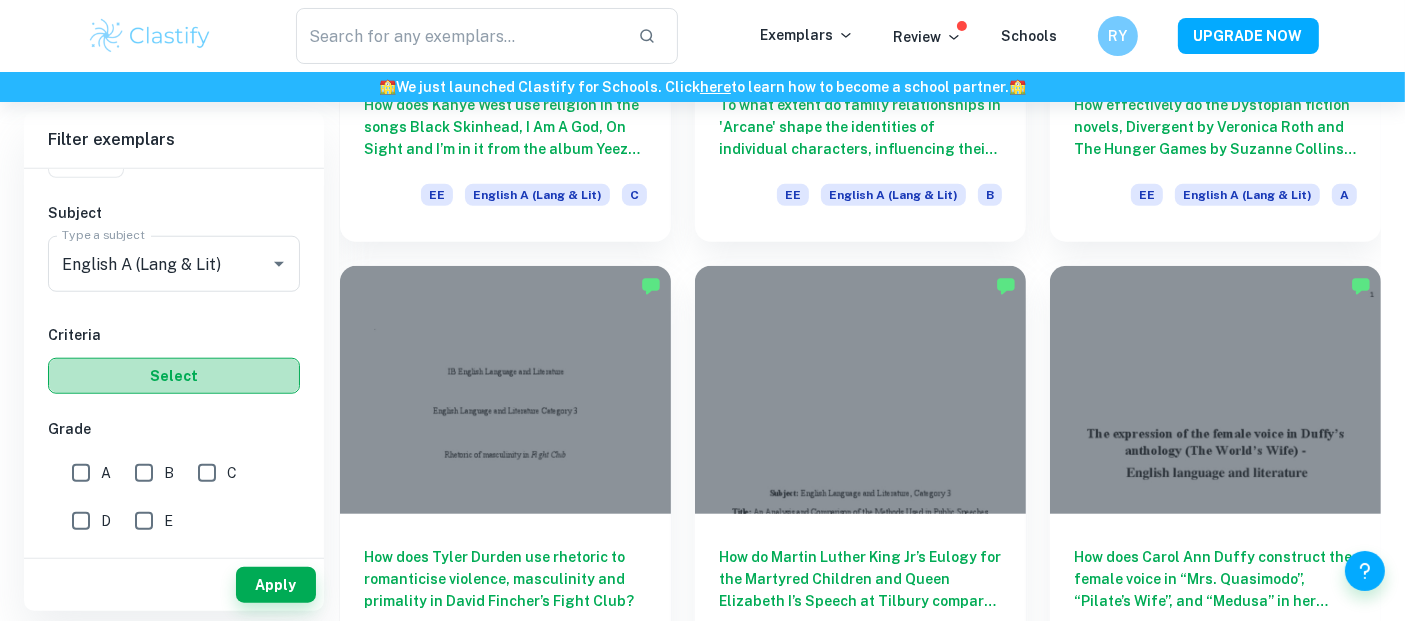 click on "Select" at bounding box center (174, 376) 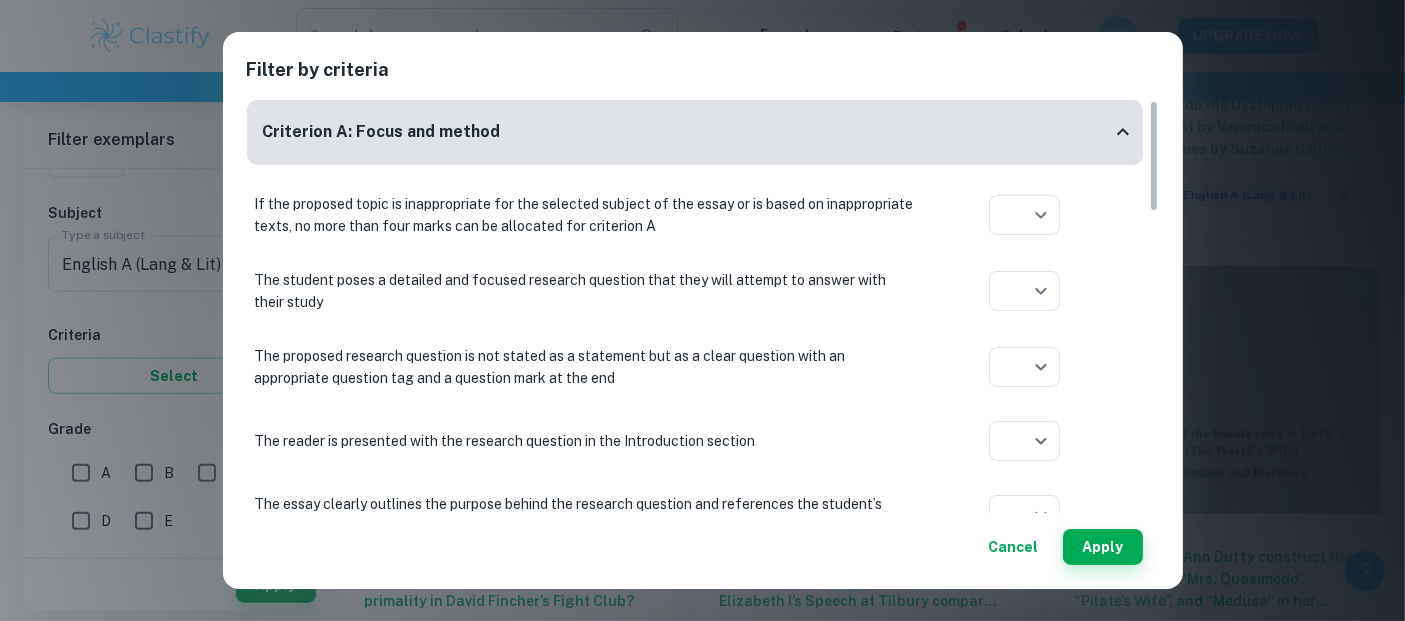 click on "Filter by criteria Criterion A: Focus and method If the proposed topic is inappropriate for the selected subject of the essay or is based on inappropriate texts, no more than four marks can be allocated for criterion A ​ Aplication year The student poses a detailed and focused research question that they will attempt to answer with their study ​ Aplication year The proposed research question is not stated as a statement but as a clear question with an appropriate question tag and a question mark at the end ​ Aplication year The reader is presented with the research question in the Introduction section ​ Aplication year The essay clearly outlines the purpose behind the research question and references the student’s knowledge and understanding of the selected text ​ Aplication year The introduction section of the essay clearly states the reasoning behind the choice of the research question ​ Aplication year ​ Aplication year ​ Aplication year ​ Aplication year ​ Aplication year ​ ​ ​" at bounding box center (702, 310) 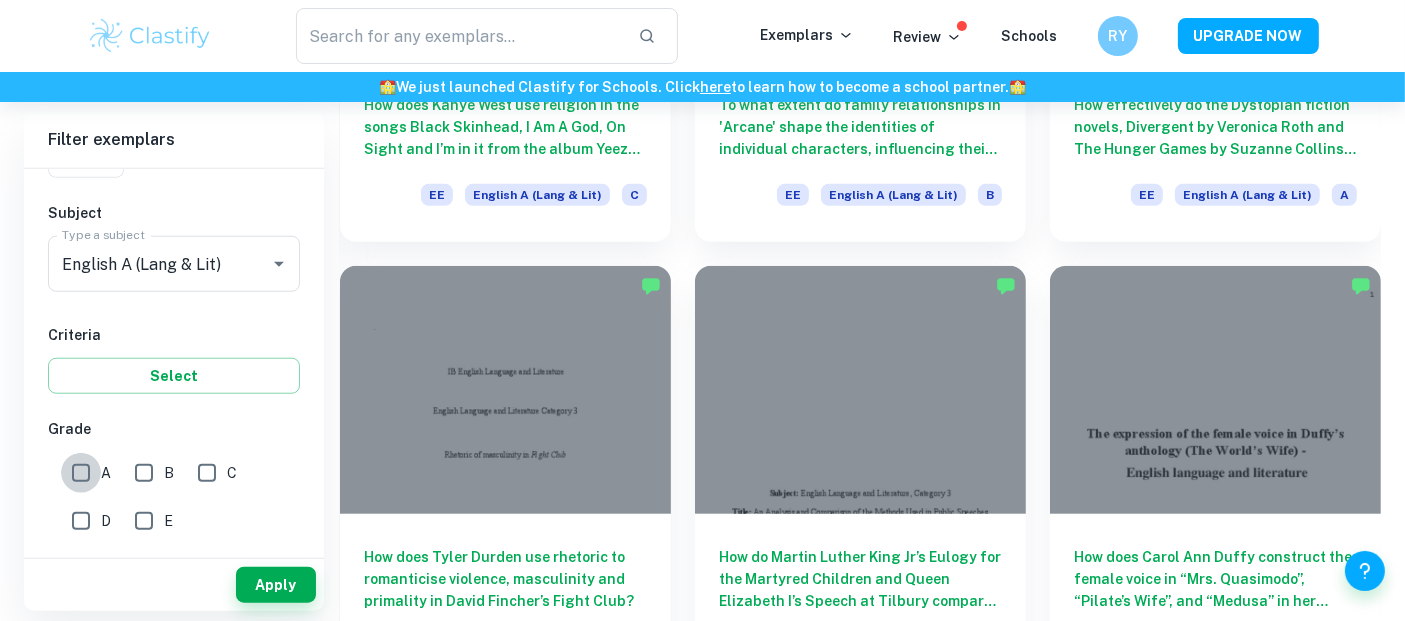 click on "A" at bounding box center (81, 473) 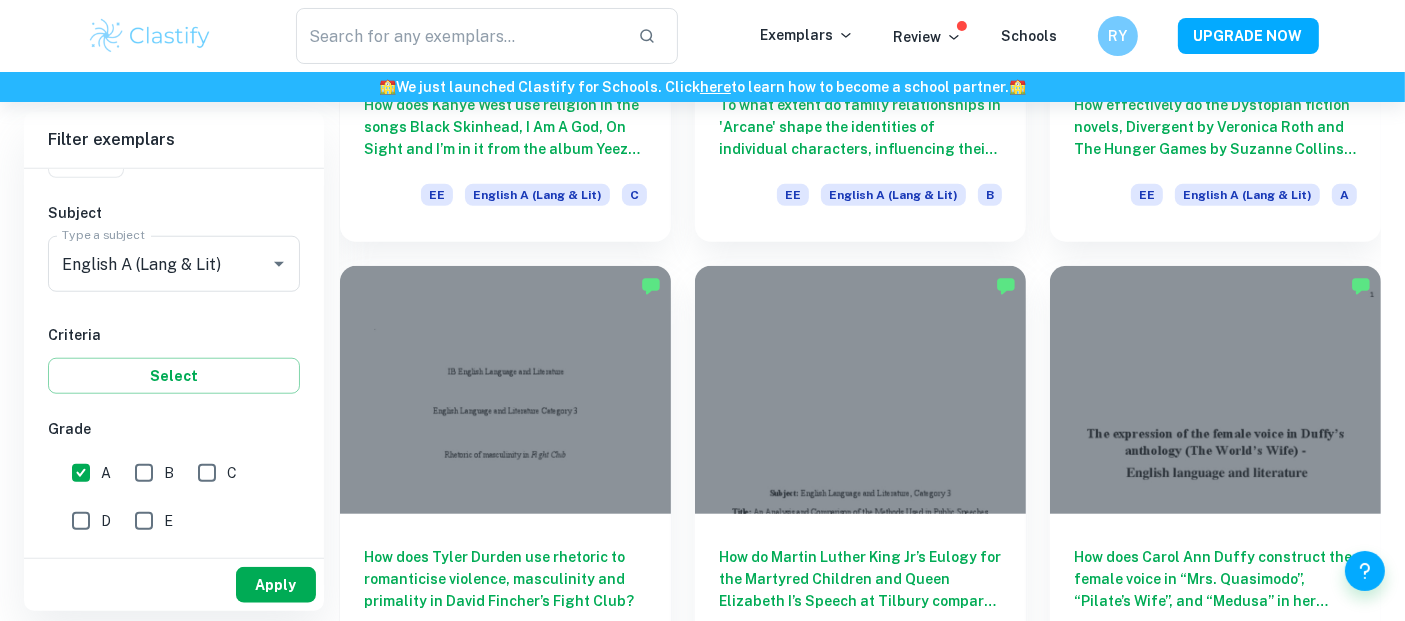 click on "Apply" at bounding box center (276, 585) 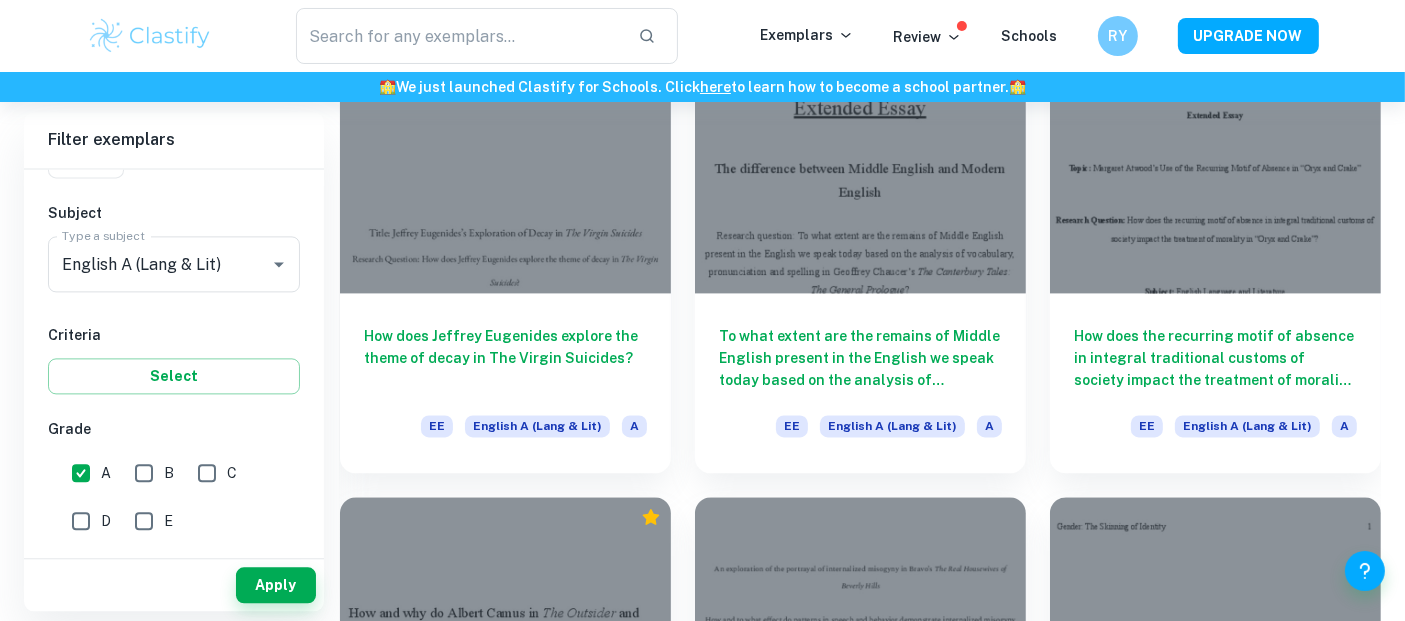 scroll, scrollTop: 4280, scrollLeft: 0, axis: vertical 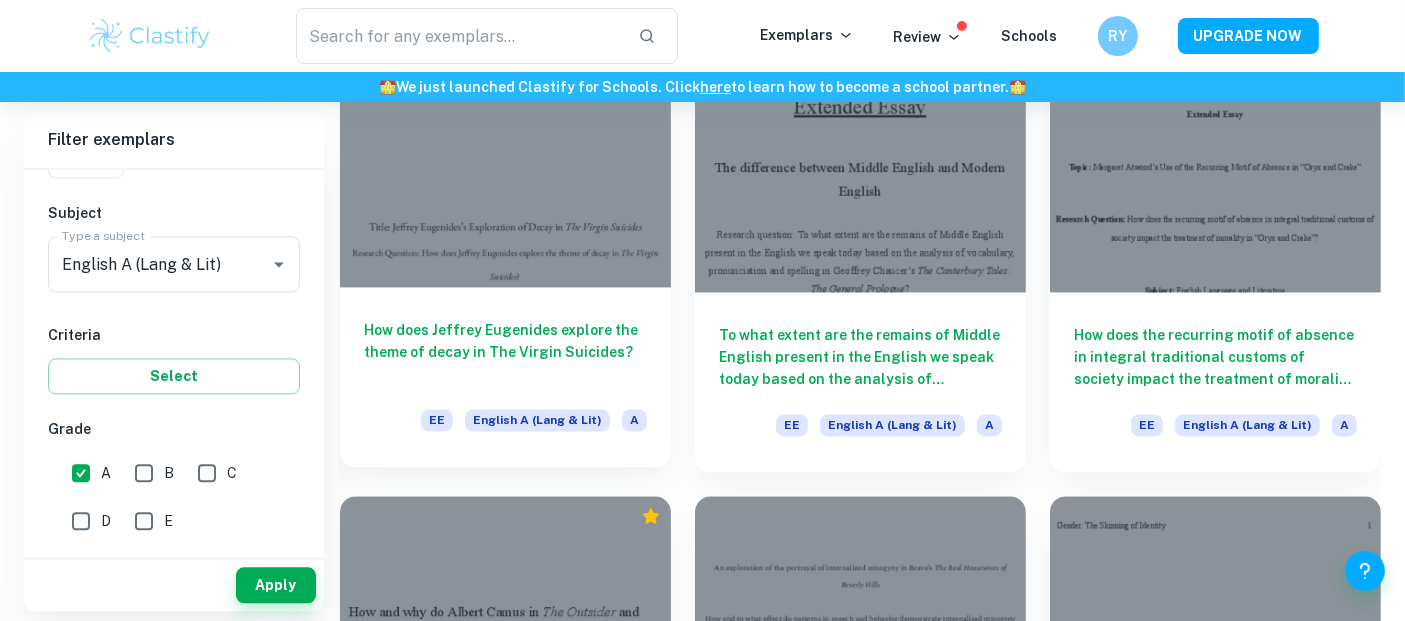 click at bounding box center [505, 163] 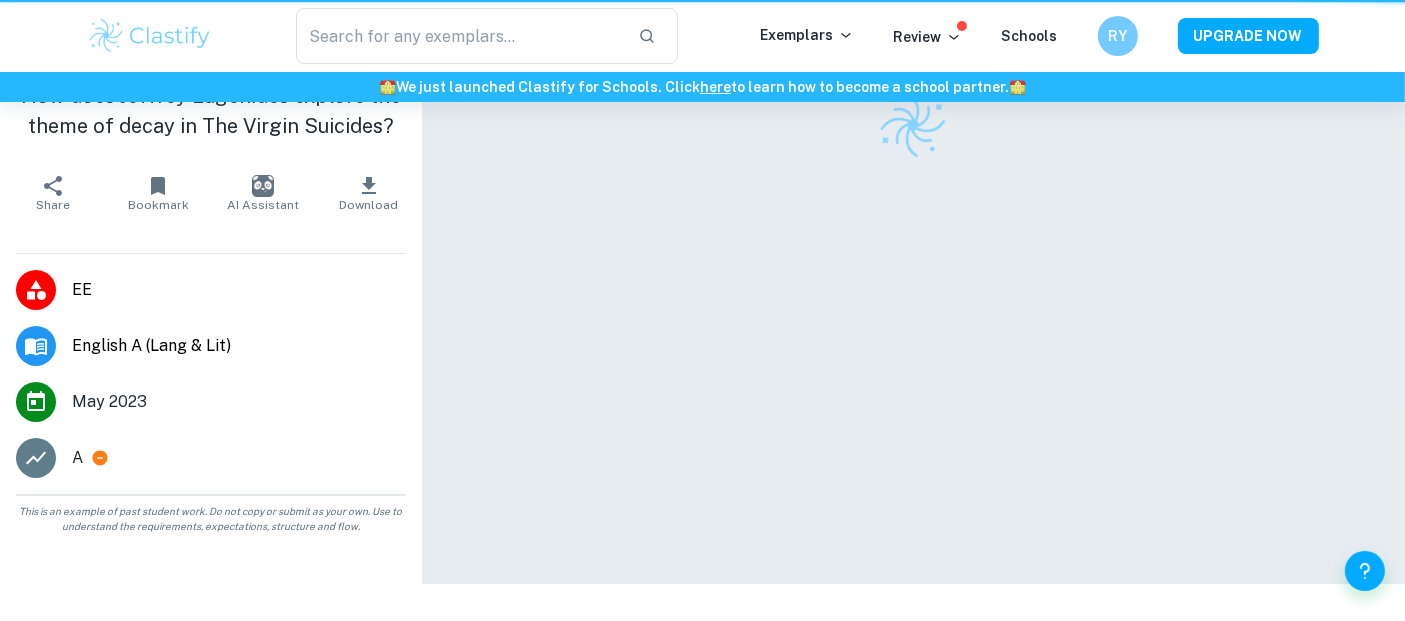click at bounding box center [914, 125] 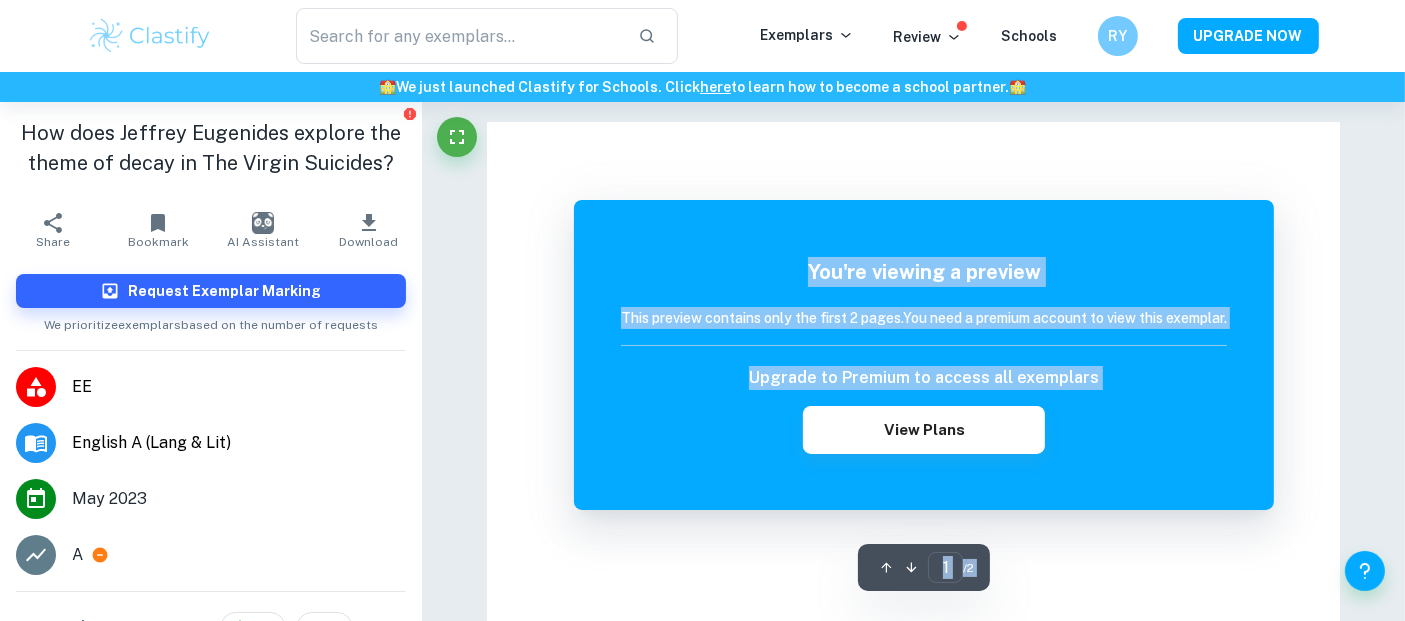 scroll, scrollTop: 88, scrollLeft: 0, axis: vertical 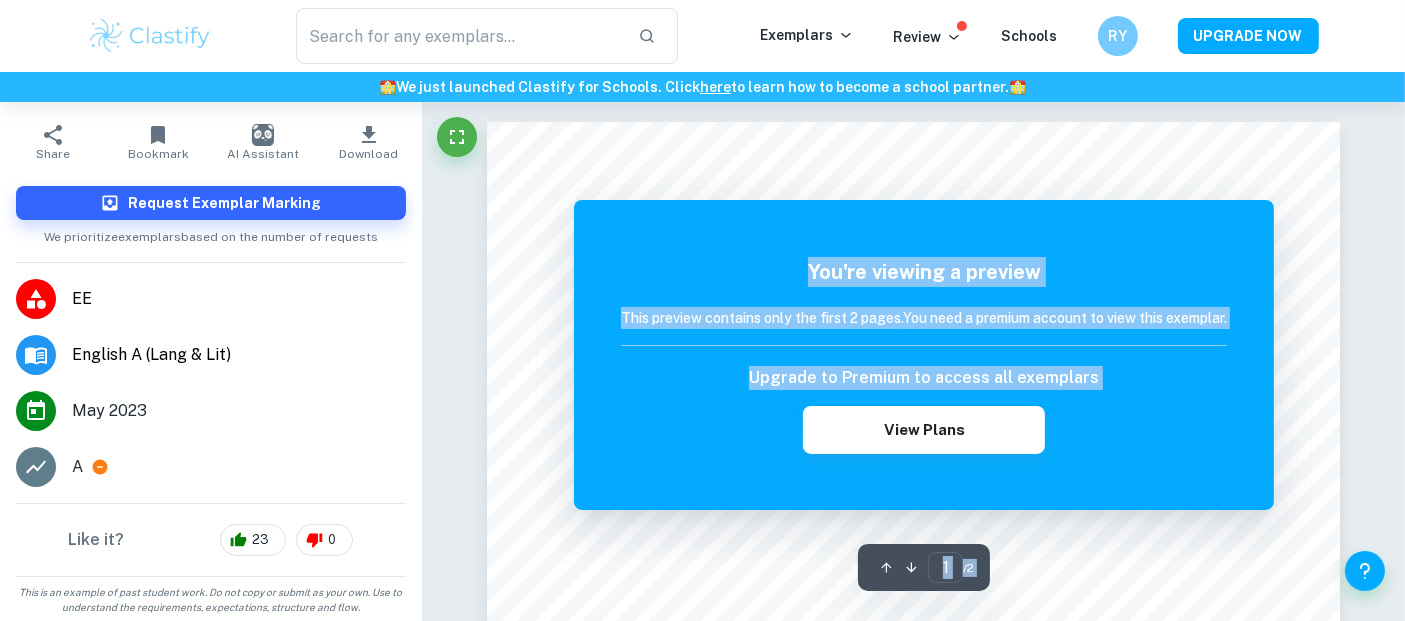 click on "You're viewing a preview This preview contains only the first 2 pages.  You need a premium account to view this exemplar. Upgrade to Premium to access all exemplars View Plans" at bounding box center [924, 355] 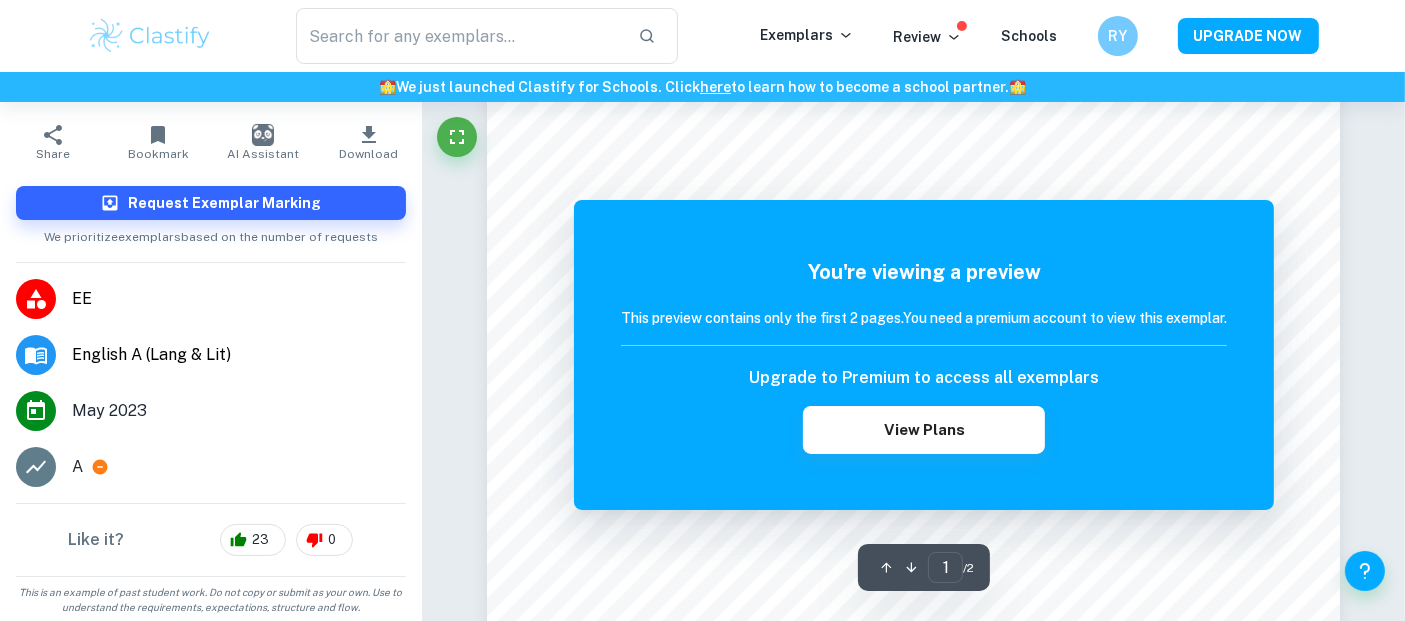scroll, scrollTop: 448, scrollLeft: 0, axis: vertical 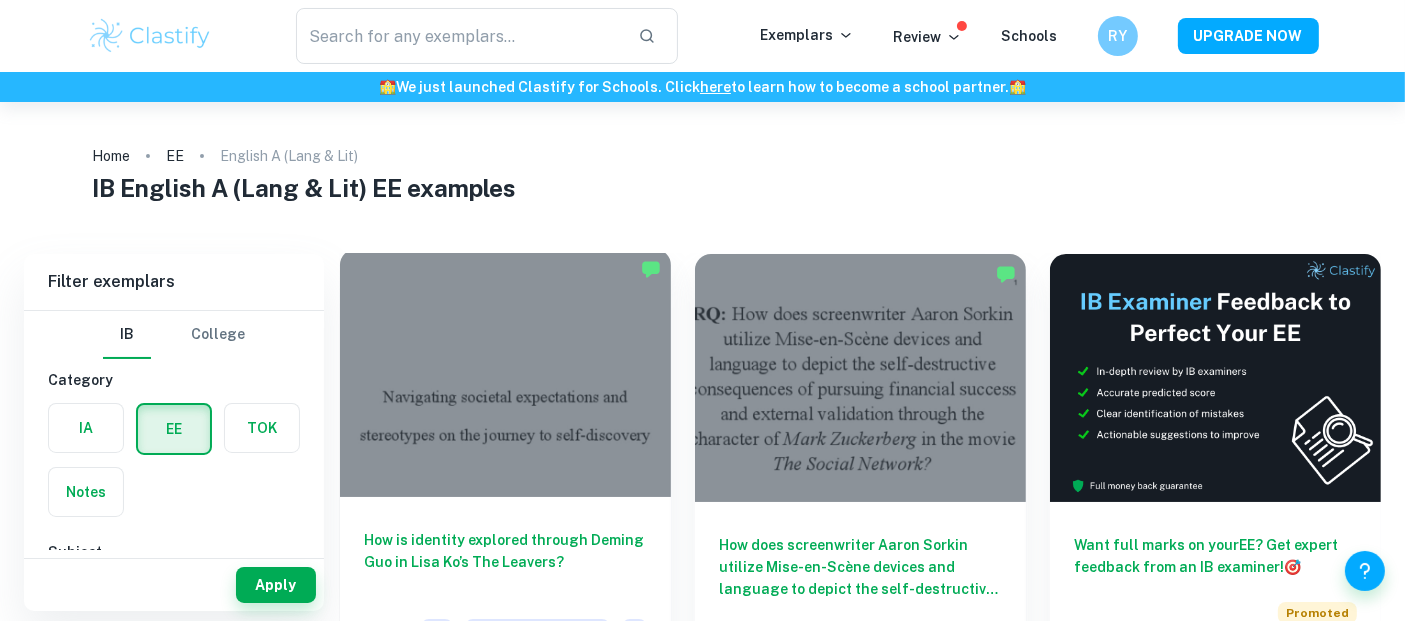 click at bounding box center [505, 373] 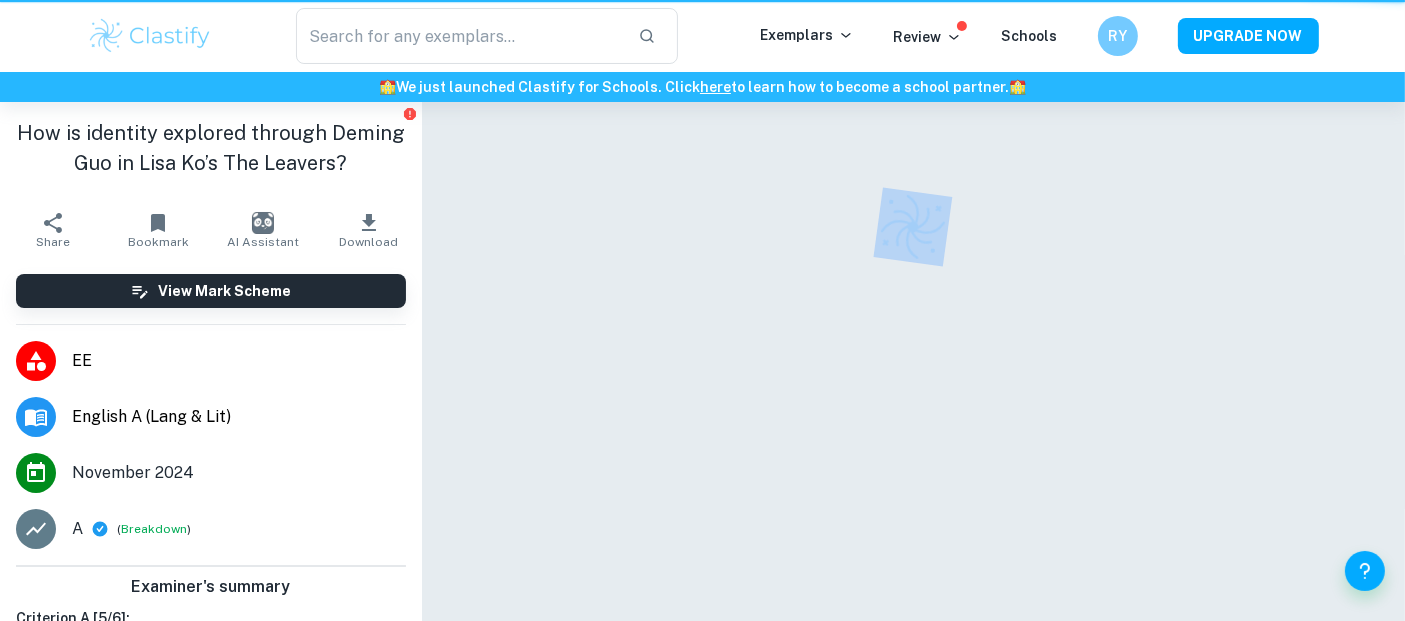 click at bounding box center [914, 394] 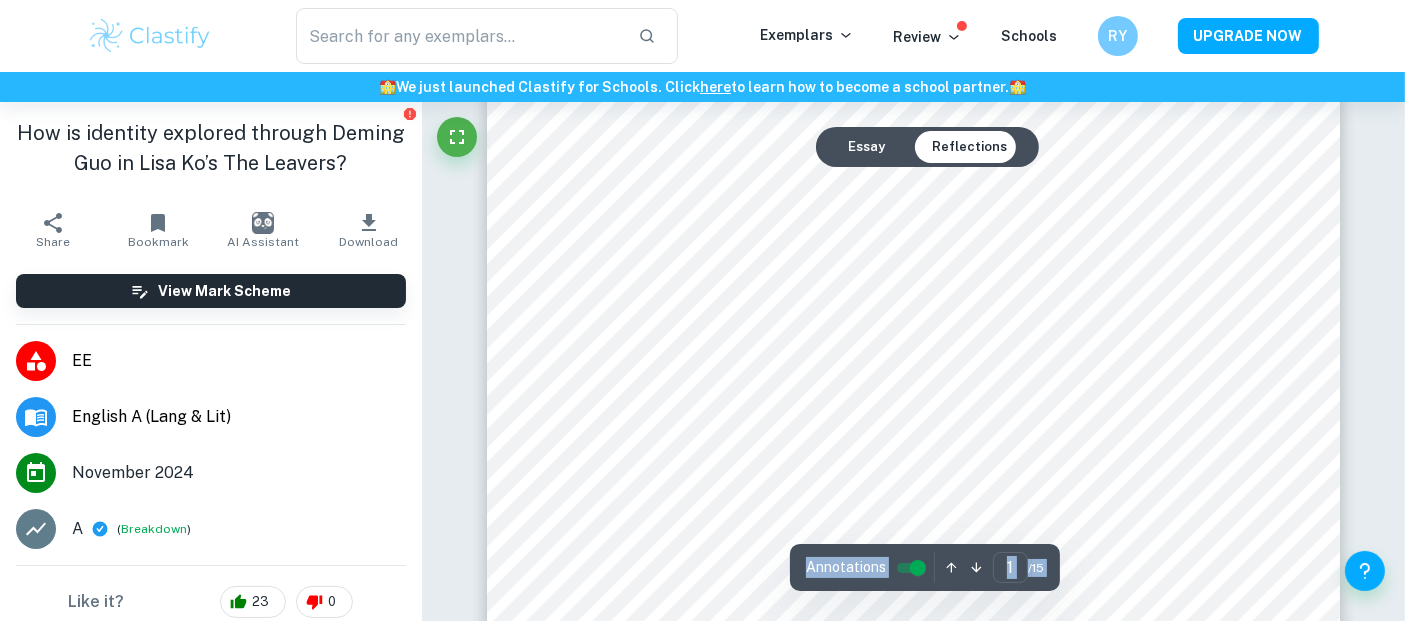 scroll, scrollTop: 559, scrollLeft: 0, axis: vertical 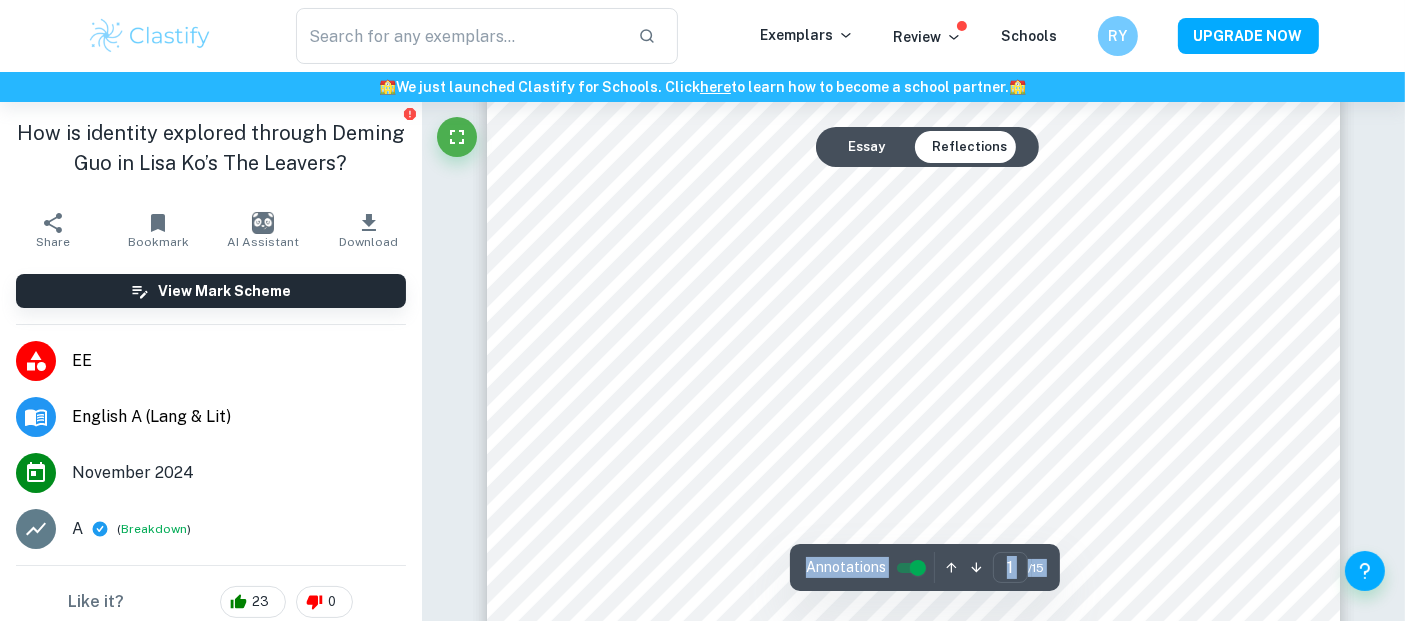 click on "1 ​ / 15" at bounding box center [1018, 567] 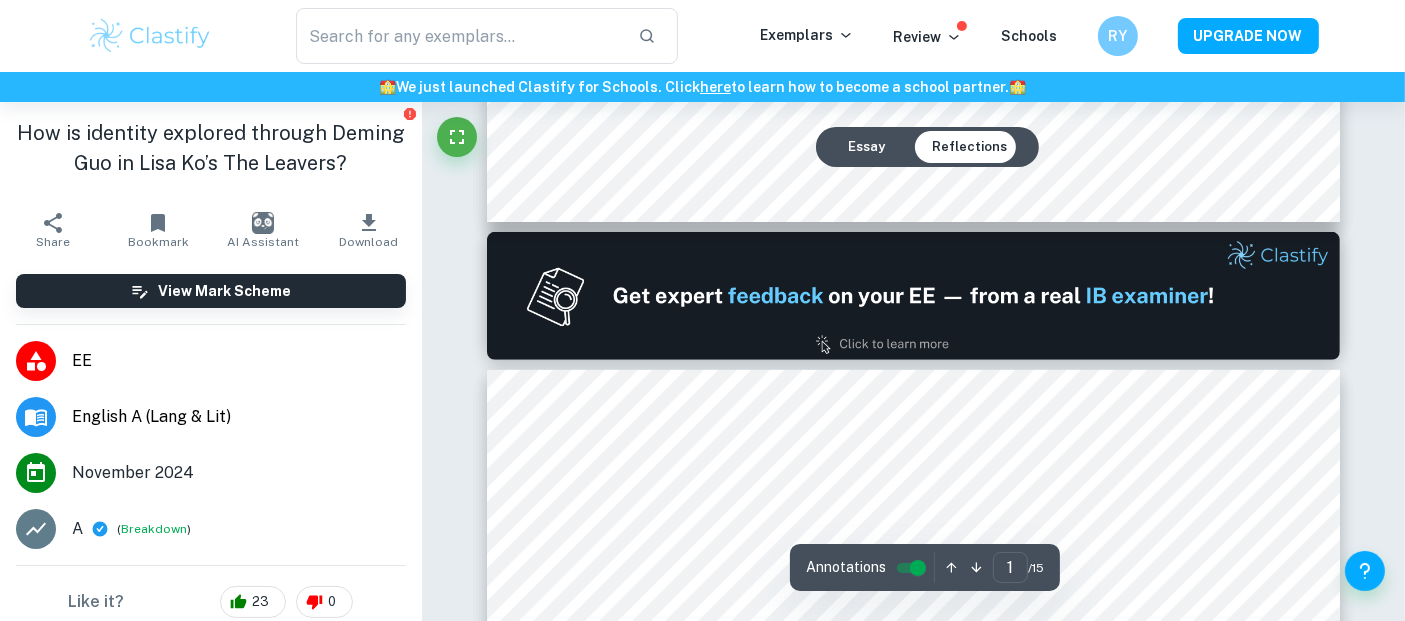 type on "2" 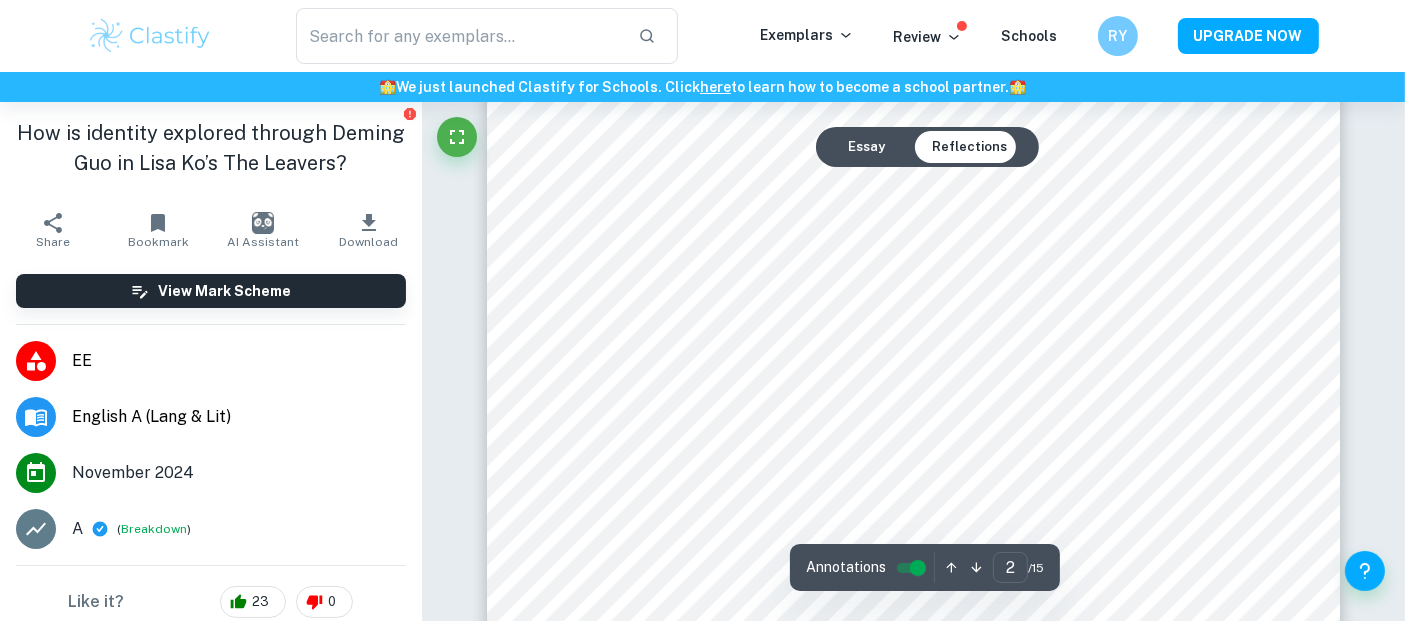 scroll, scrollTop: 1755, scrollLeft: 0, axis: vertical 